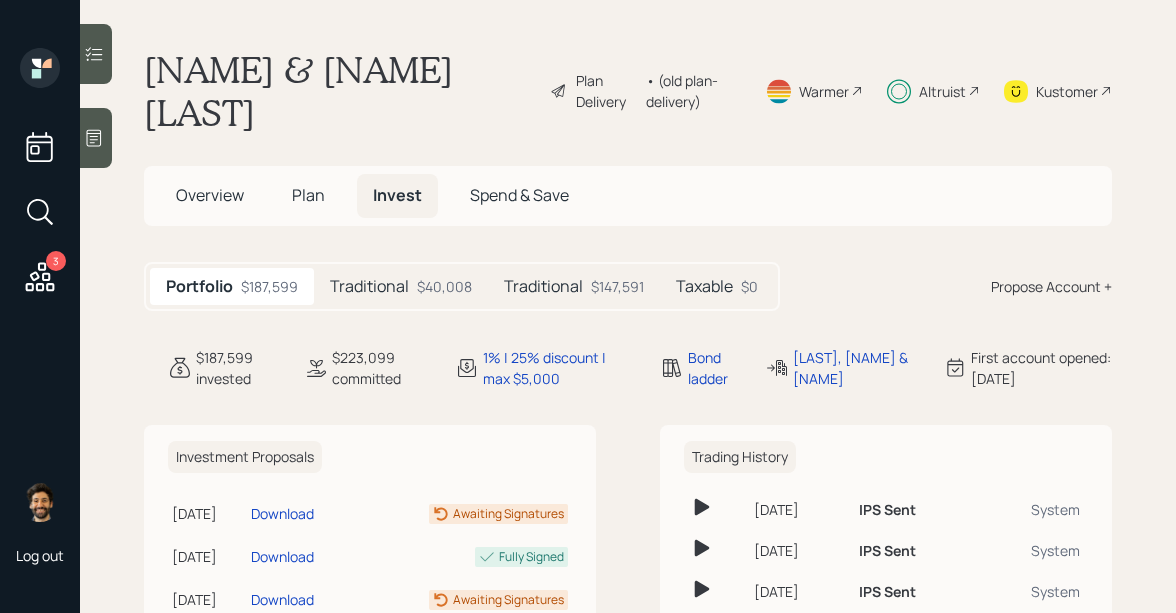 scroll, scrollTop: 0, scrollLeft: 0, axis: both 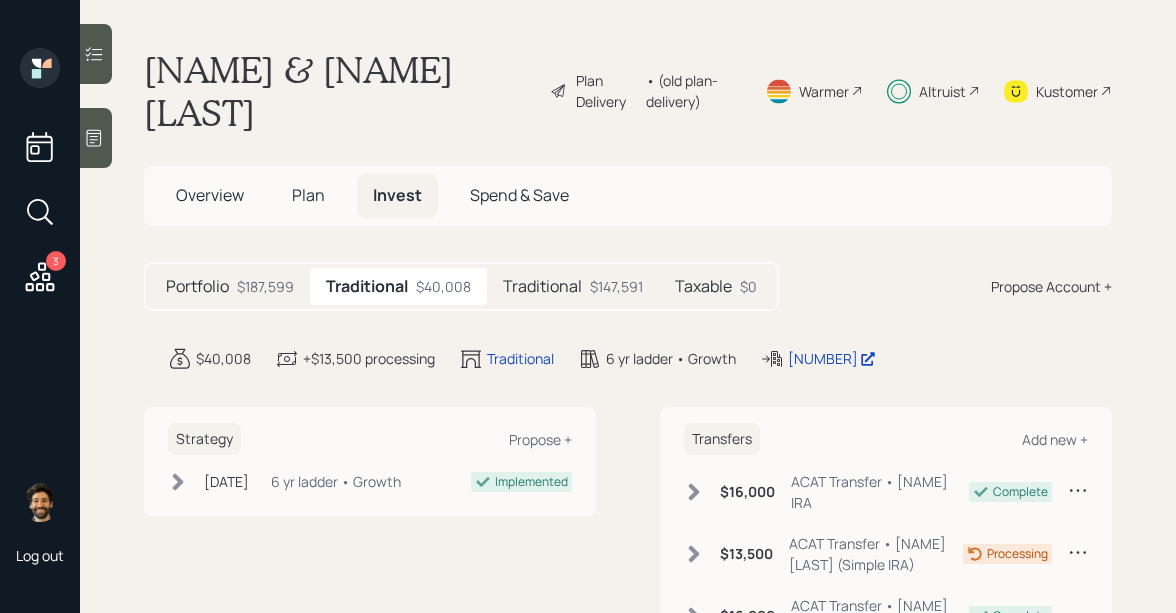 click on "Traditional" at bounding box center [542, 286] 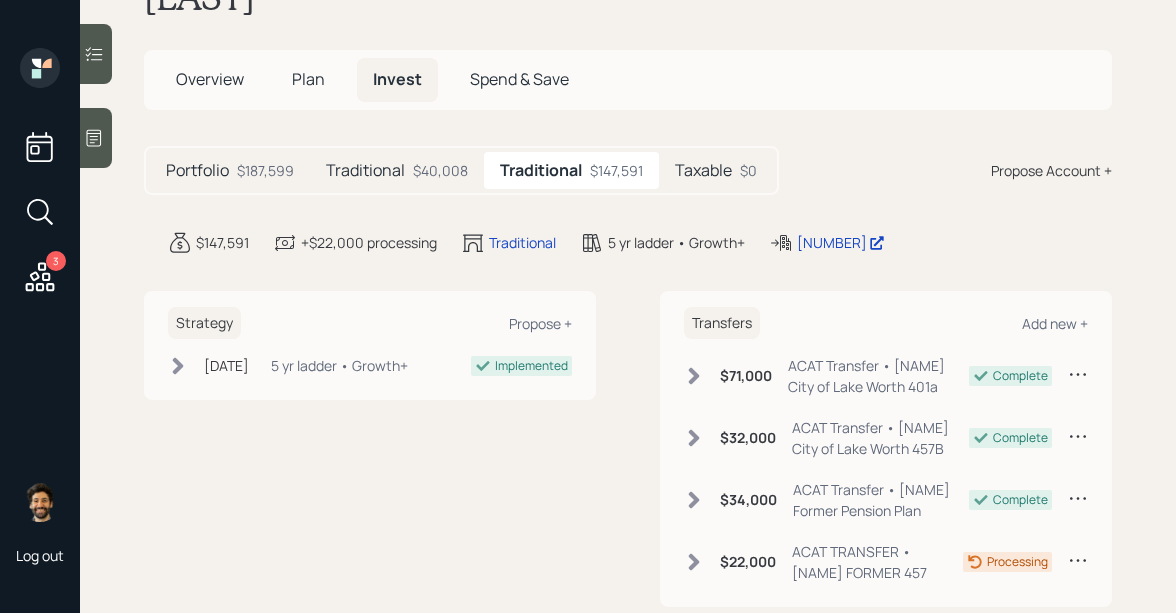 scroll, scrollTop: 120, scrollLeft: 0, axis: vertical 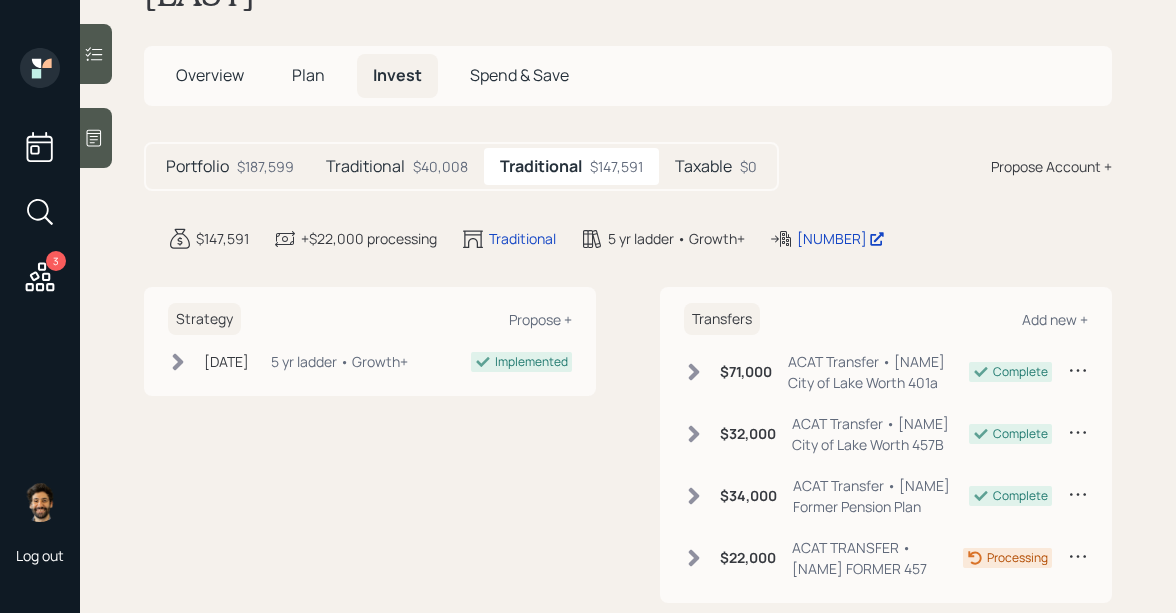 click 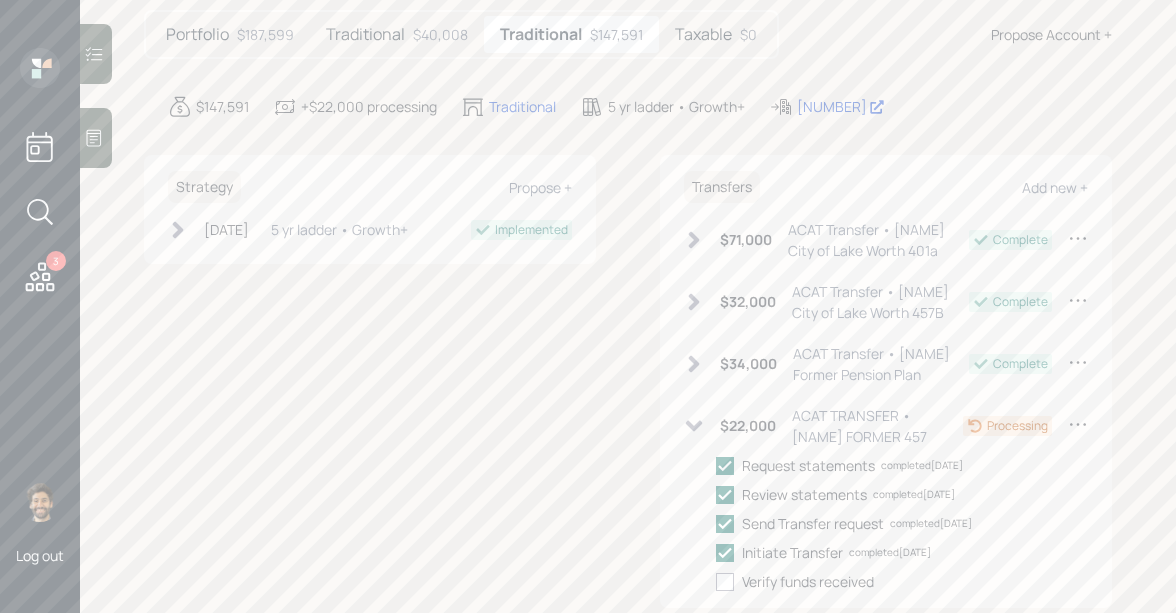 scroll, scrollTop: 148, scrollLeft: 0, axis: vertical 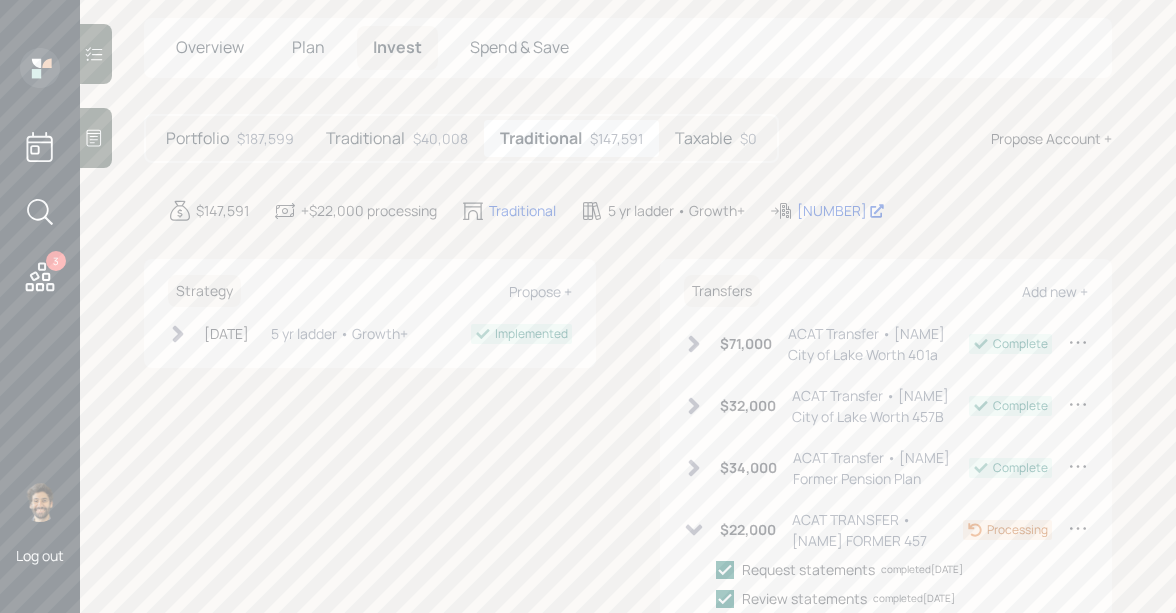 click 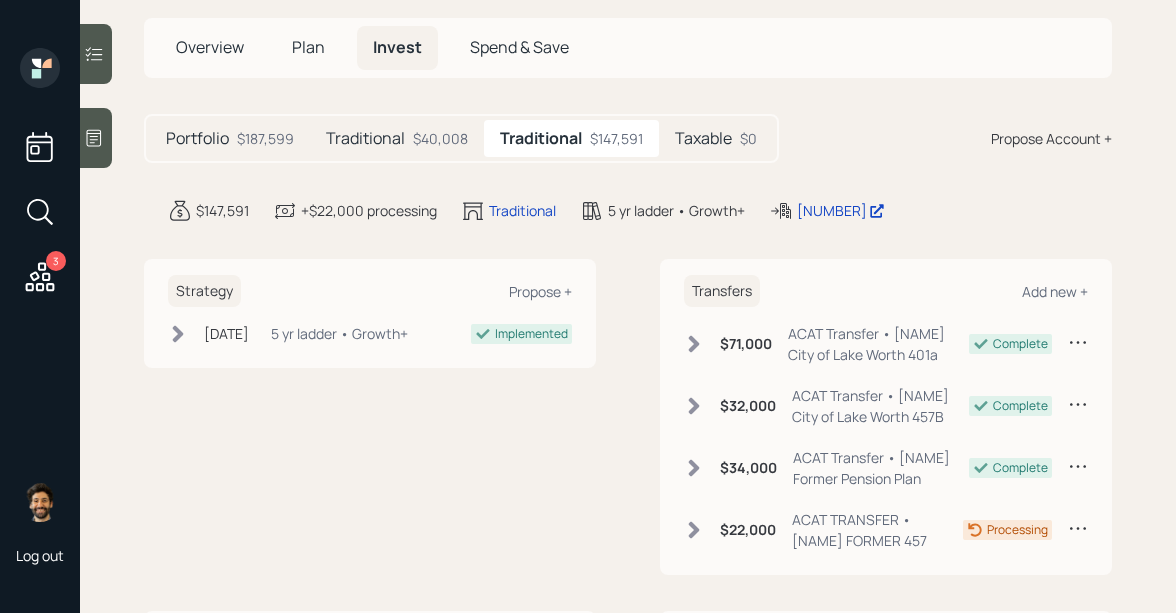 click on "Traditional $40,008" at bounding box center [397, 138] 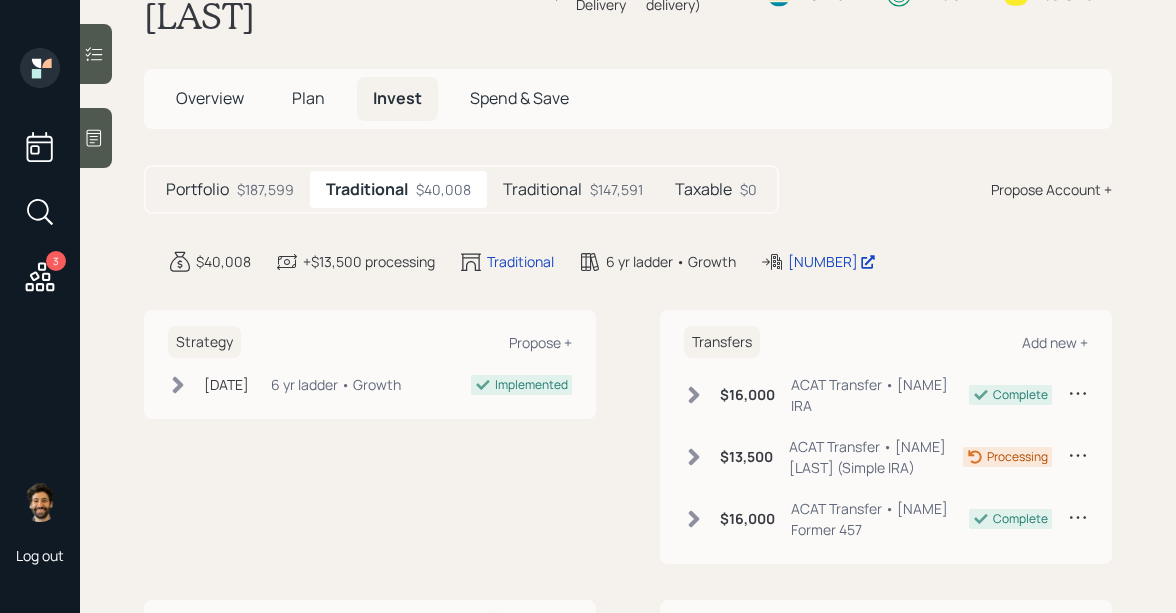 scroll, scrollTop: 92, scrollLeft: 0, axis: vertical 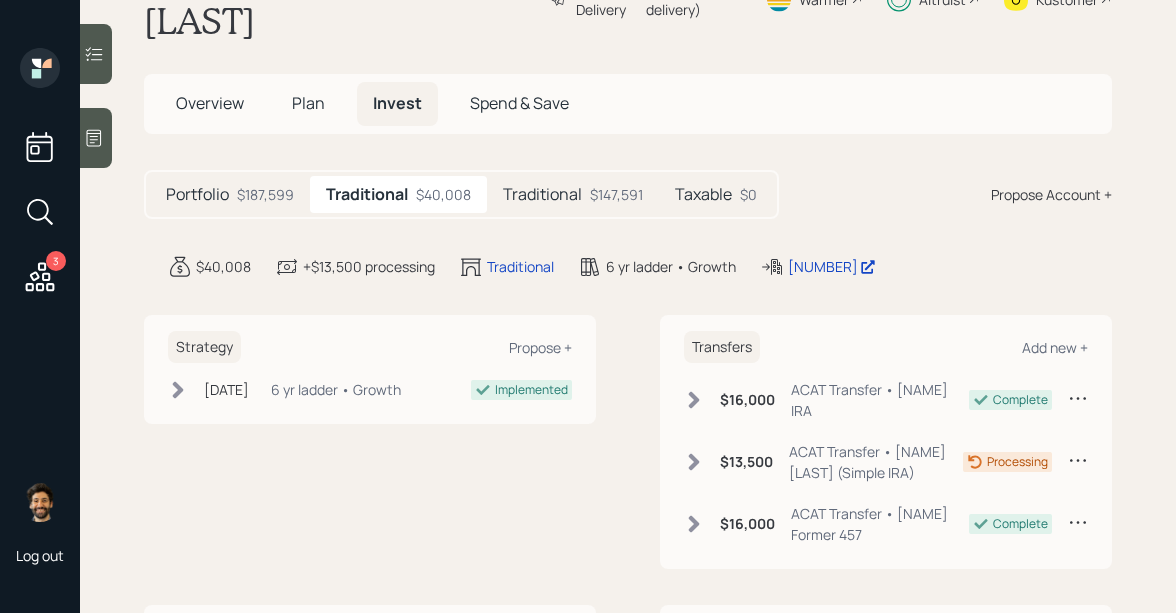 click on "Taxable $0" at bounding box center (716, 194) 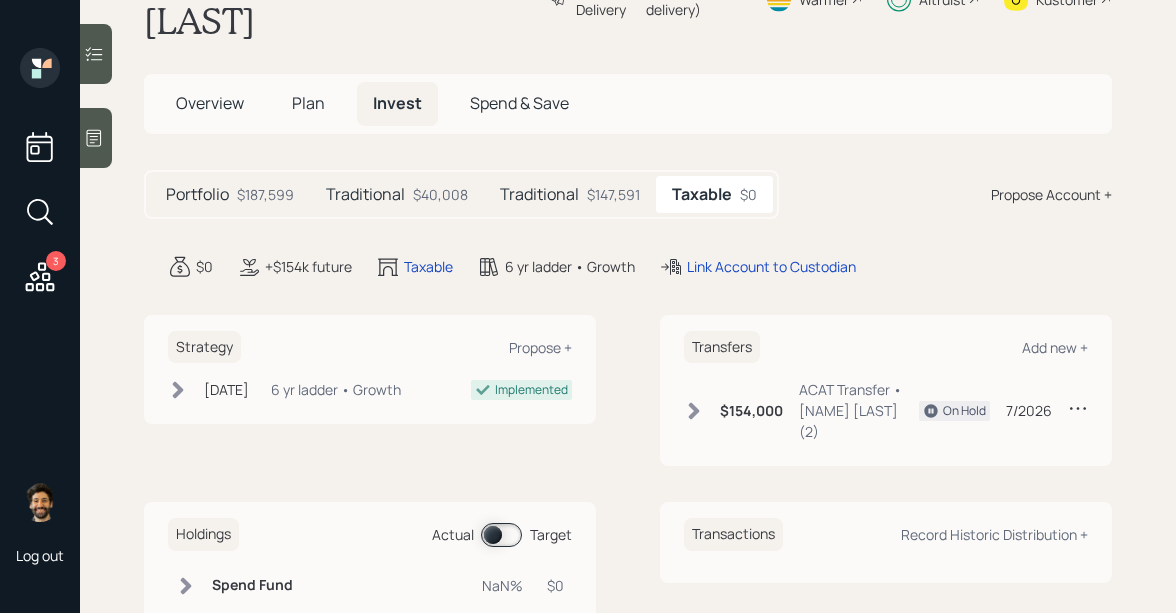 click on "Traditional" at bounding box center [365, 194] 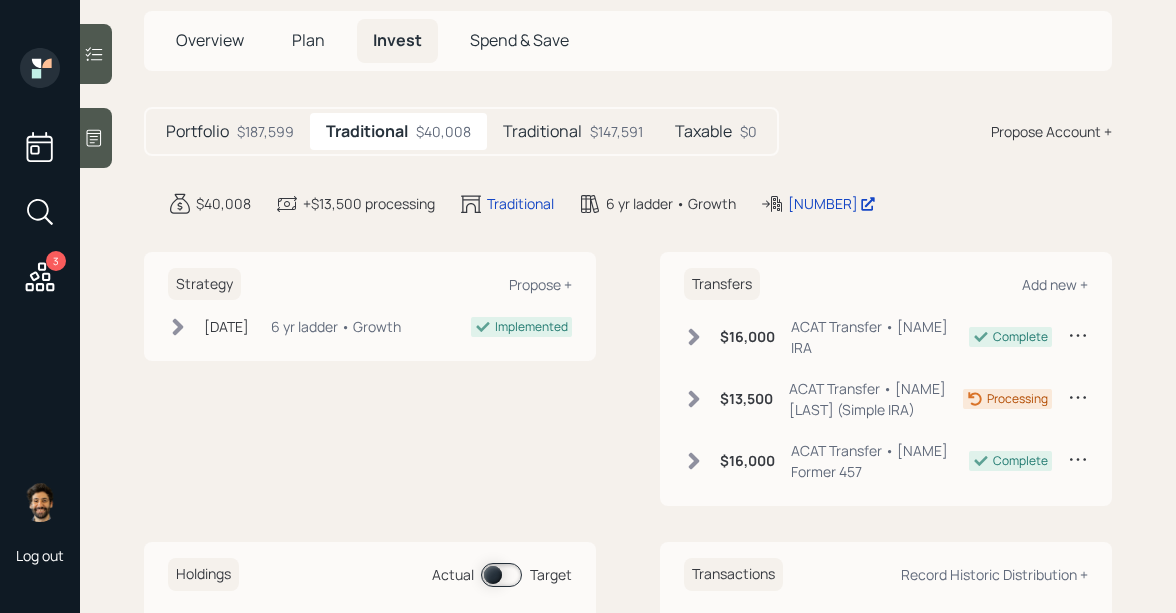 scroll, scrollTop: 148, scrollLeft: 0, axis: vertical 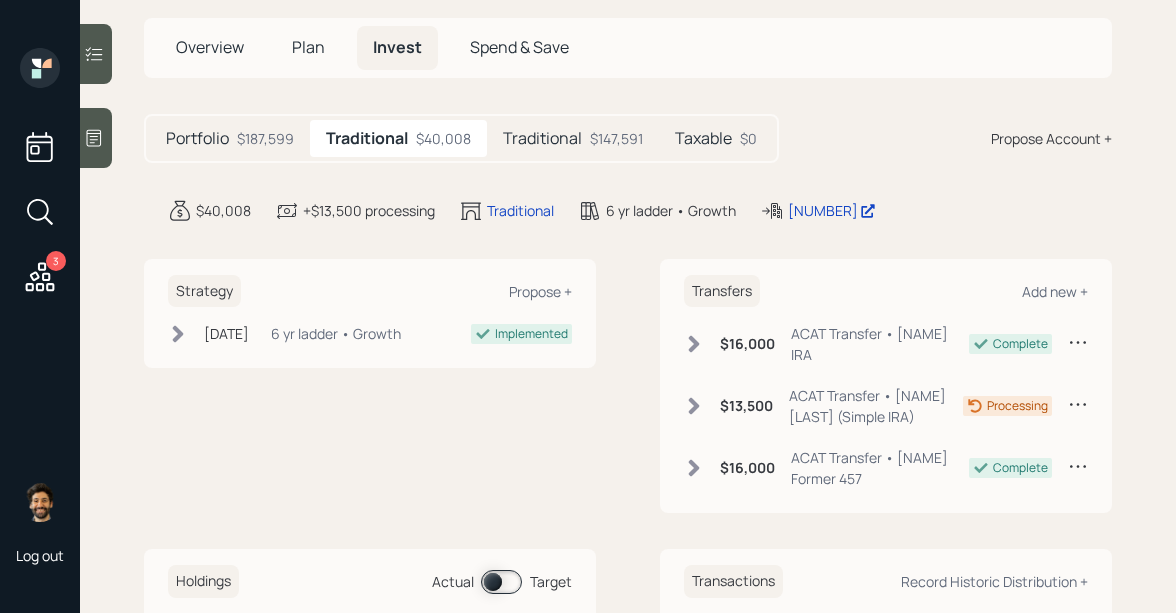 click on "Traditional" at bounding box center (542, 138) 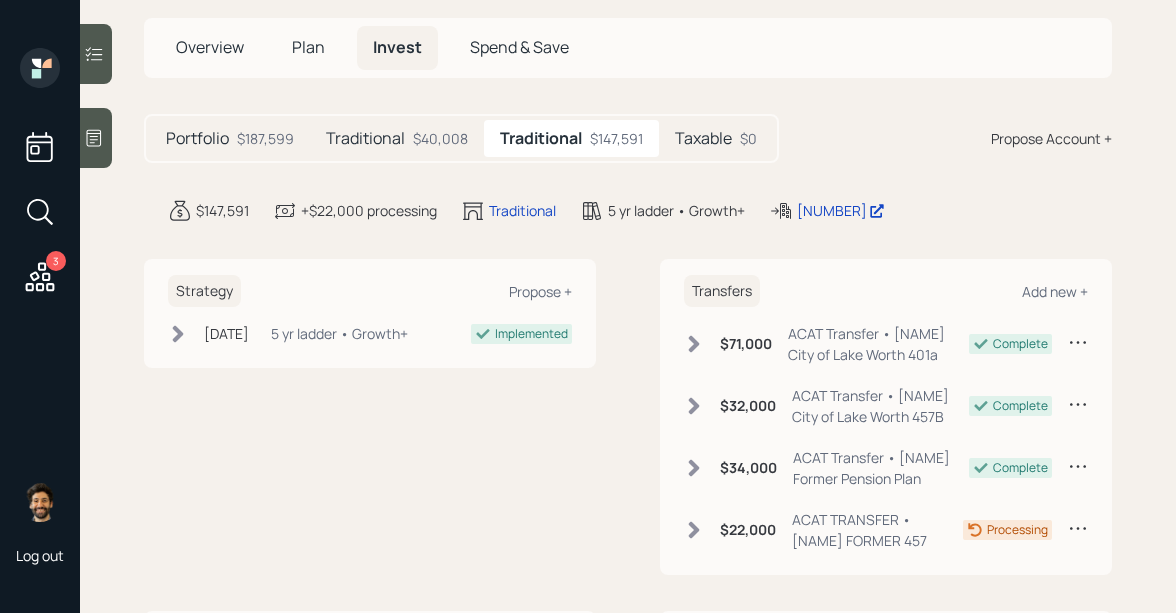 click on "$40,008" at bounding box center [440, 138] 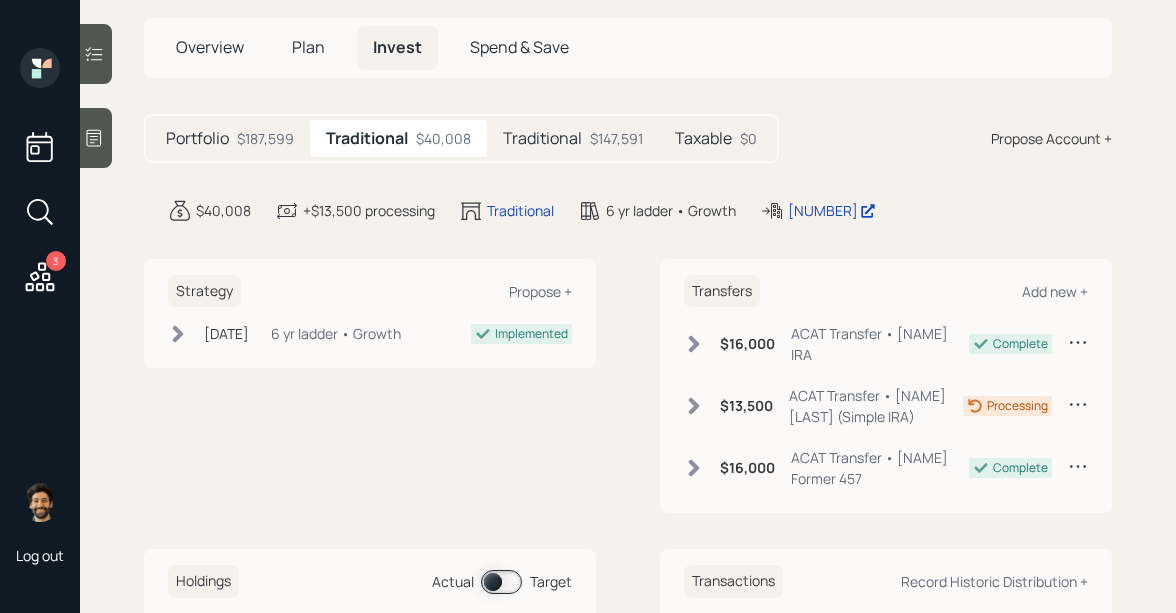 click on "Portfolio $187,599" at bounding box center (230, 138) 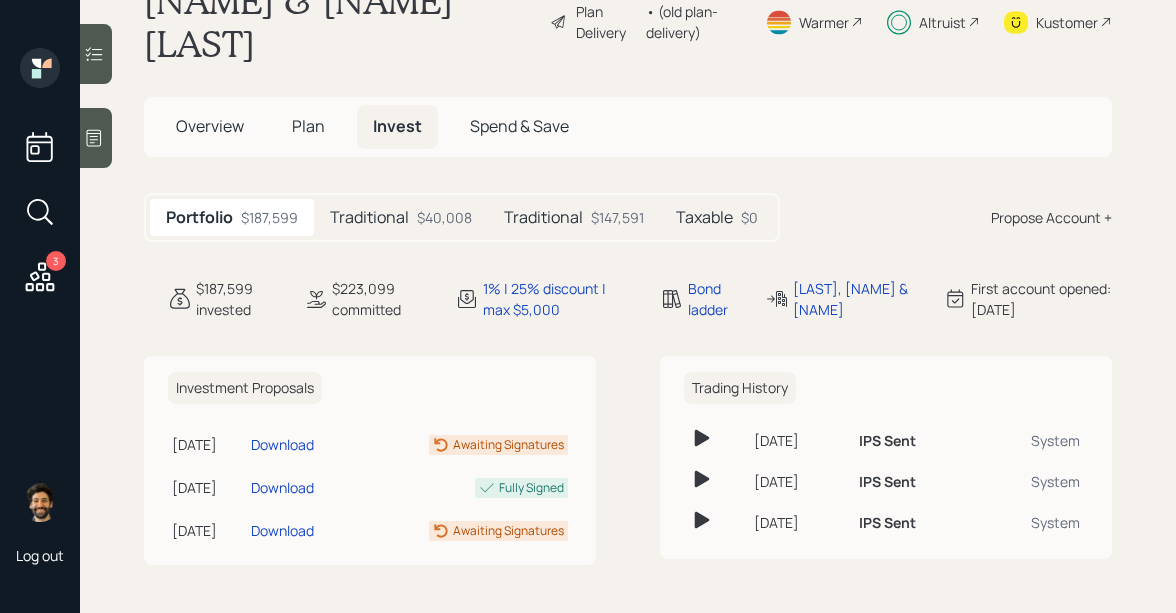 scroll, scrollTop: 27, scrollLeft: 0, axis: vertical 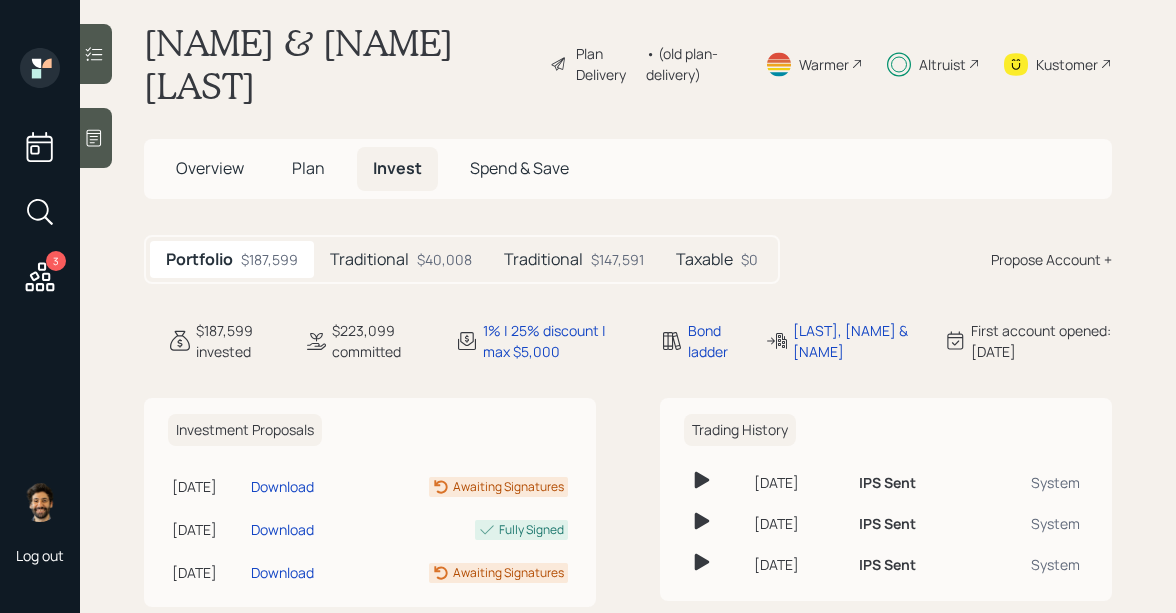 click on "Plan" at bounding box center [308, 168] 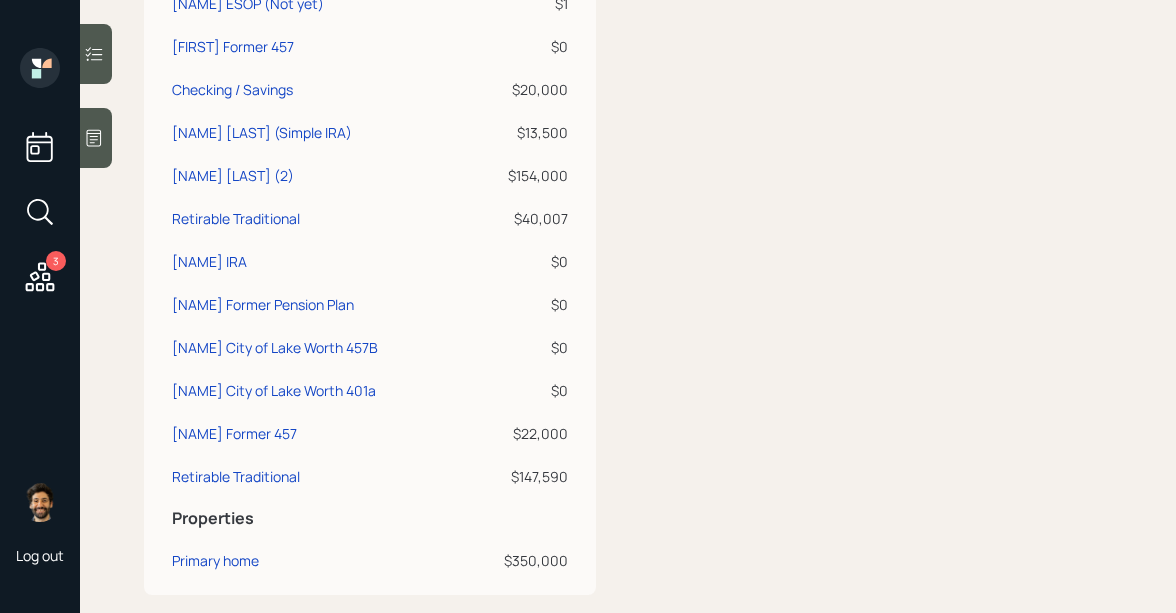 scroll, scrollTop: 722, scrollLeft: 0, axis: vertical 